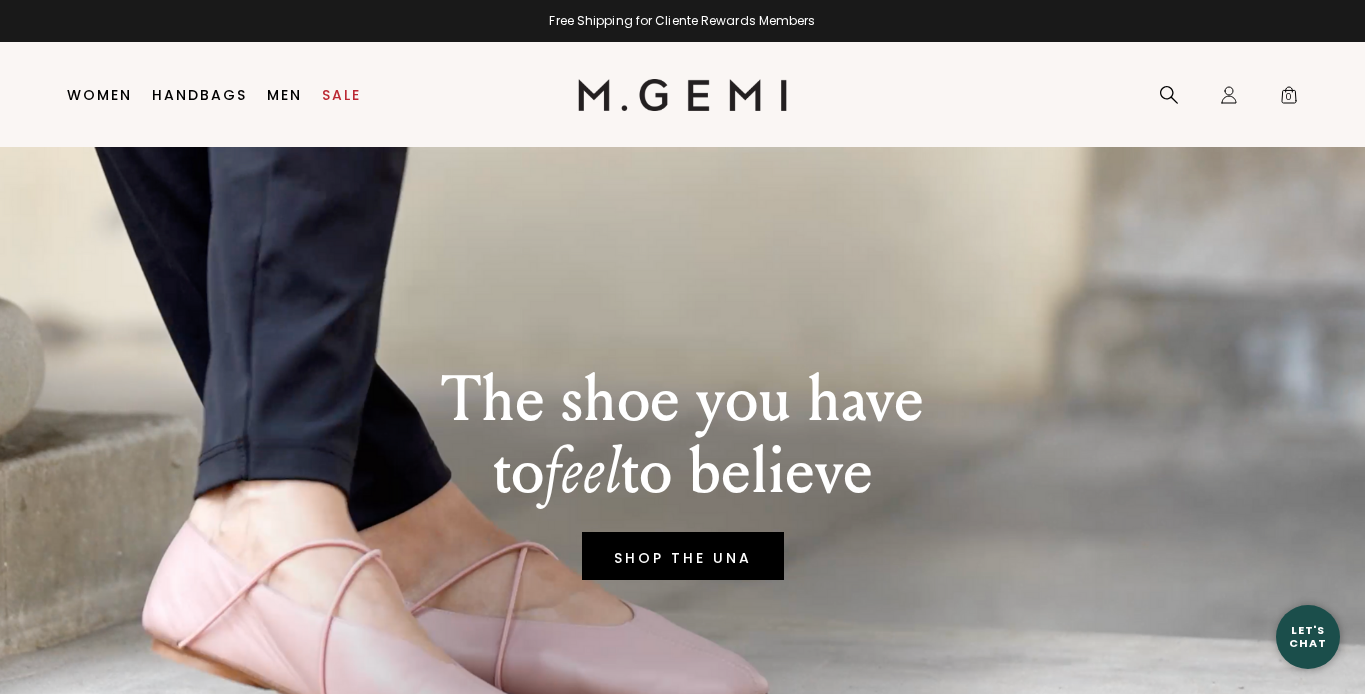 scroll, scrollTop: 0, scrollLeft: 0, axis: both 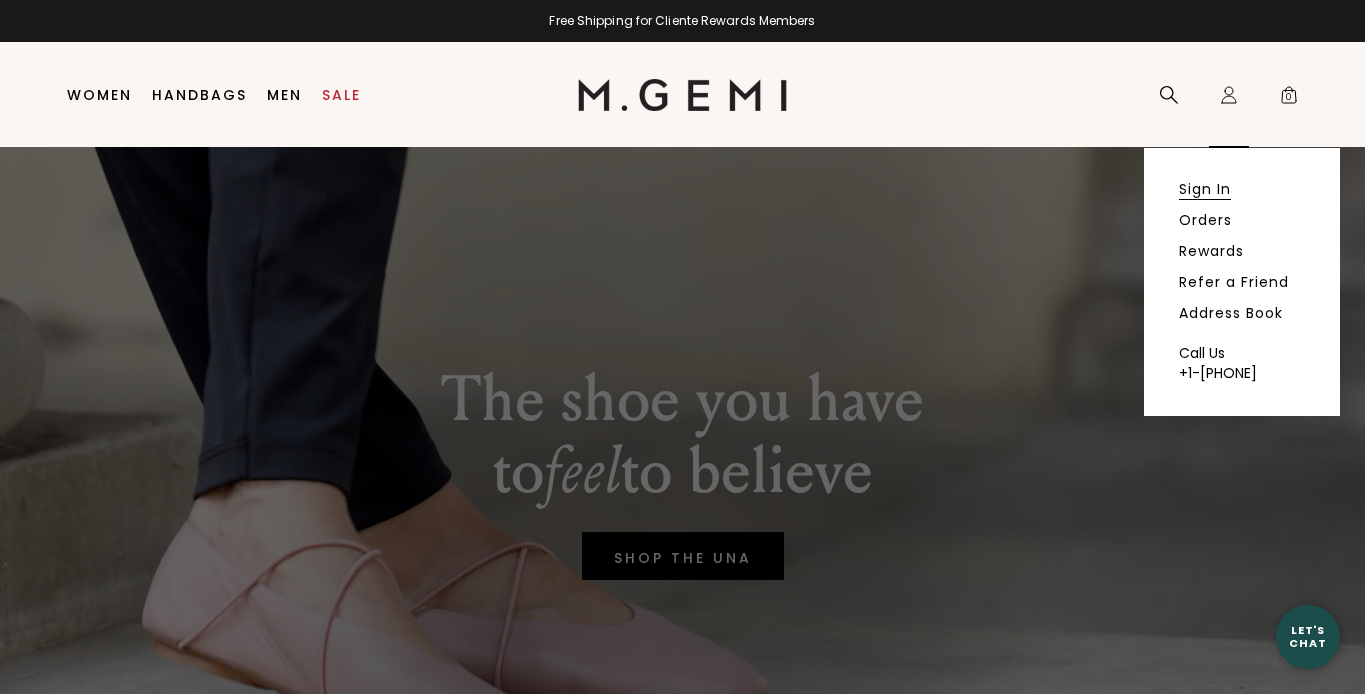 click on "Sign In" at bounding box center (1205, 189) 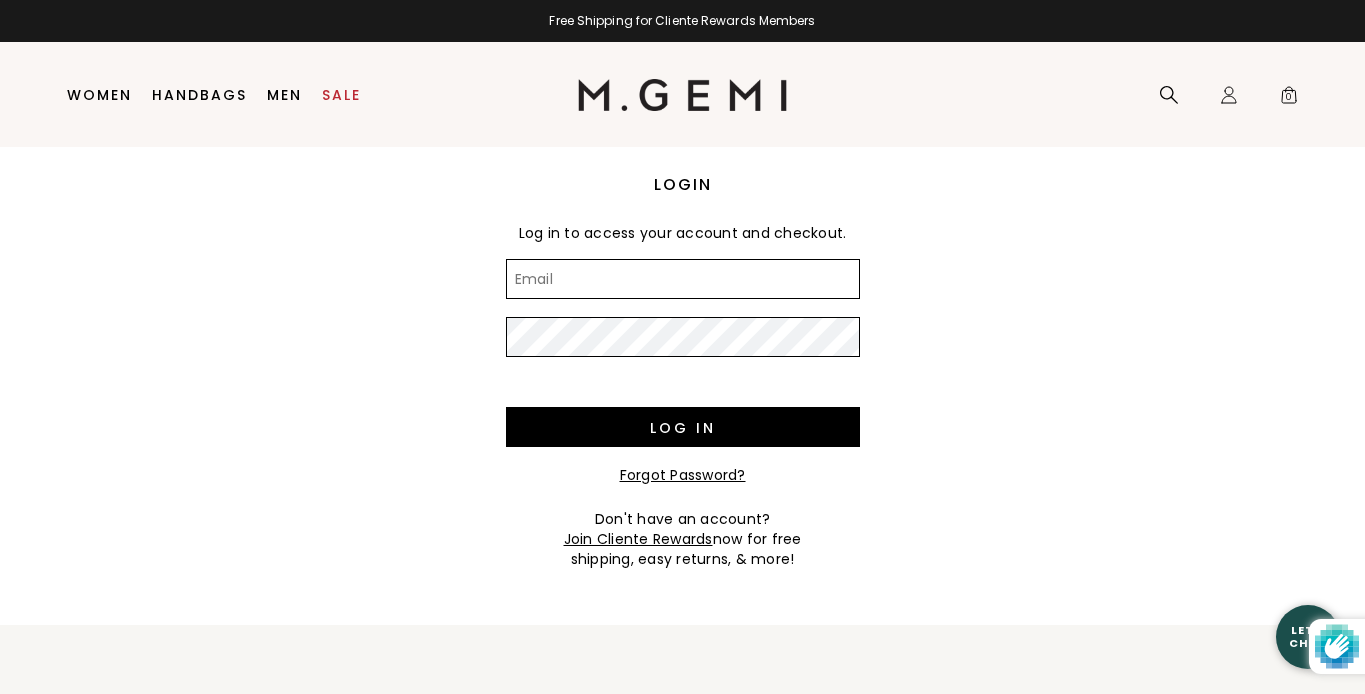 scroll, scrollTop: 0, scrollLeft: 0, axis: both 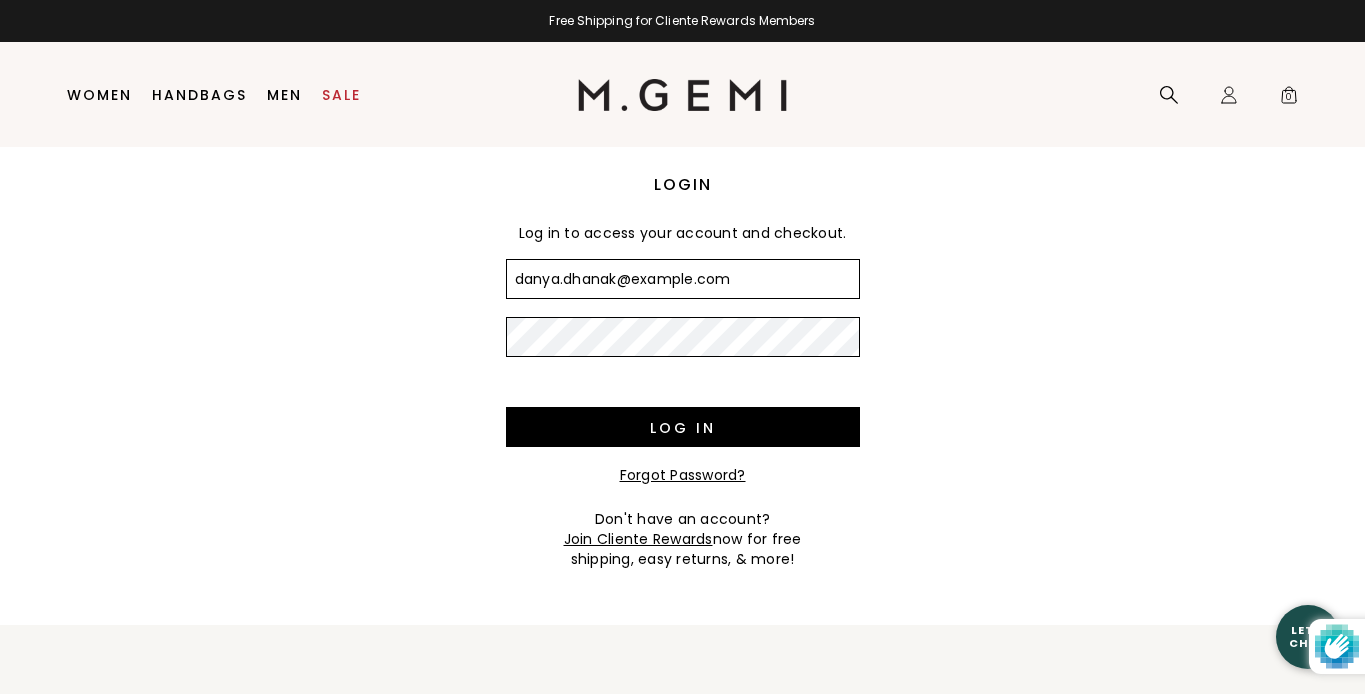 click on "Log in" at bounding box center (683, 427) 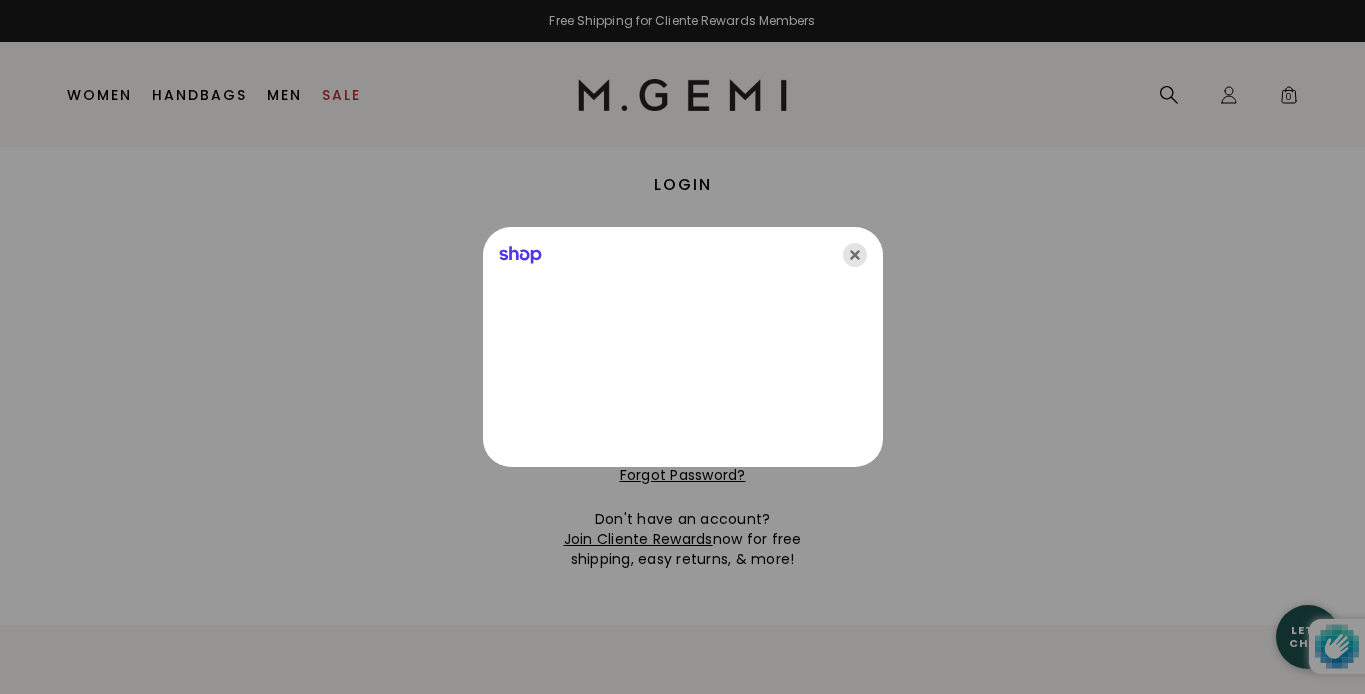 click 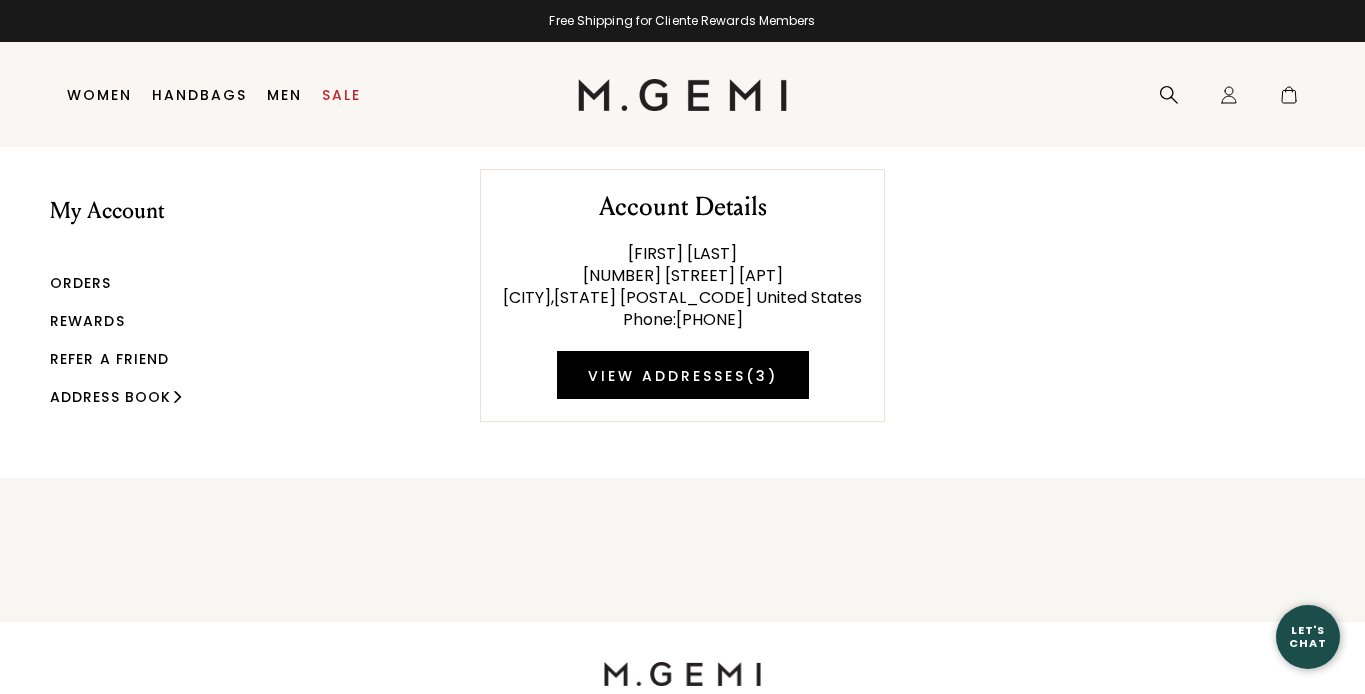 scroll, scrollTop: 0, scrollLeft: 0, axis: both 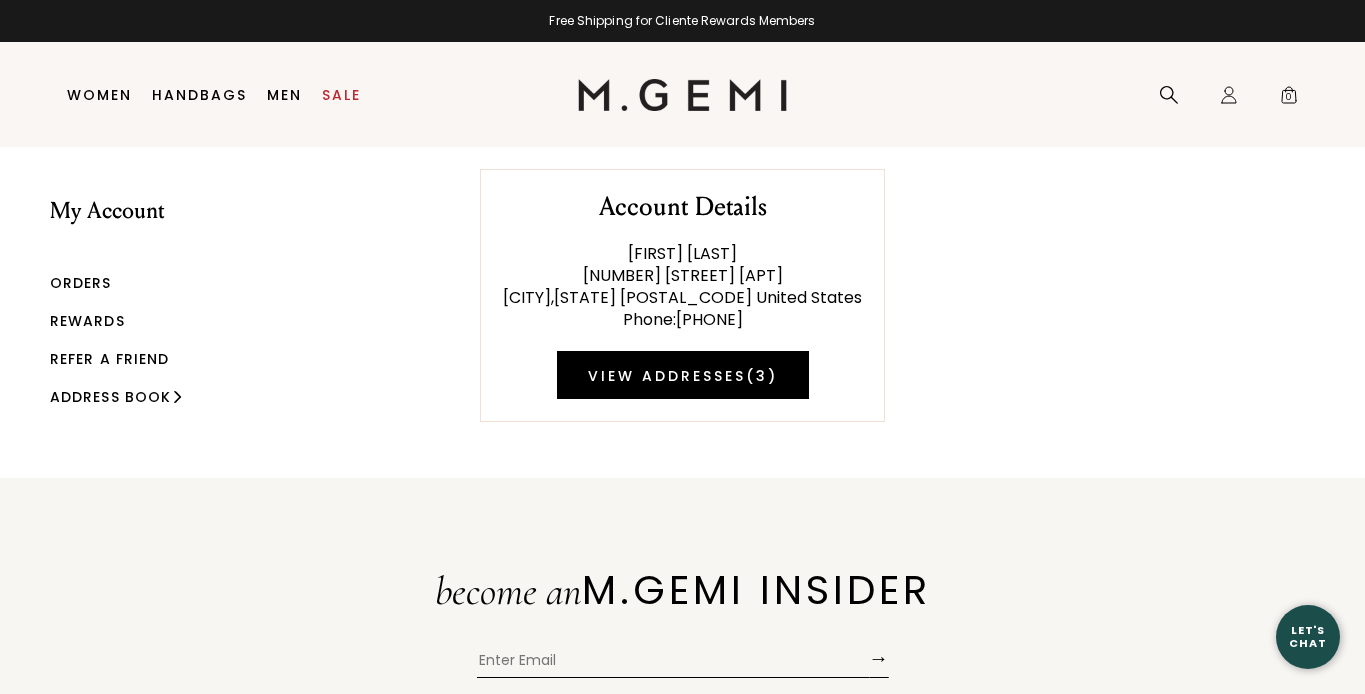 click on "Orders" at bounding box center (81, 283) 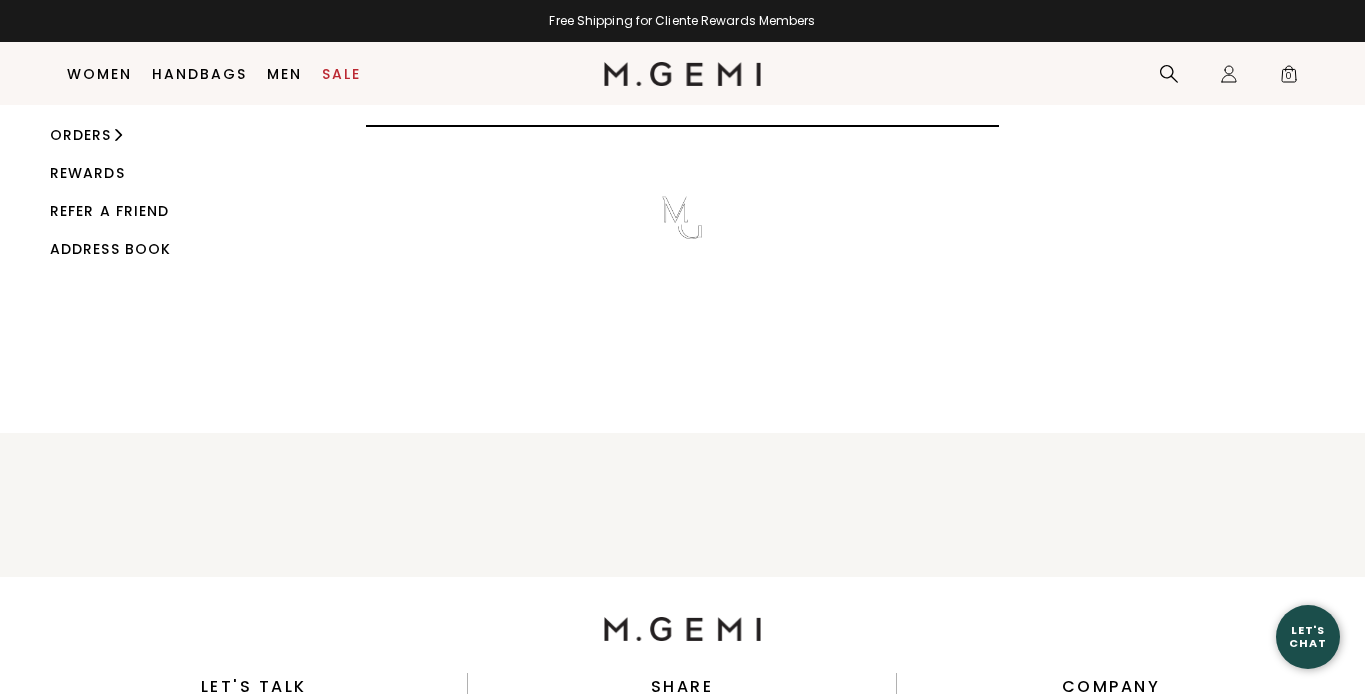 scroll, scrollTop: 106, scrollLeft: 0, axis: vertical 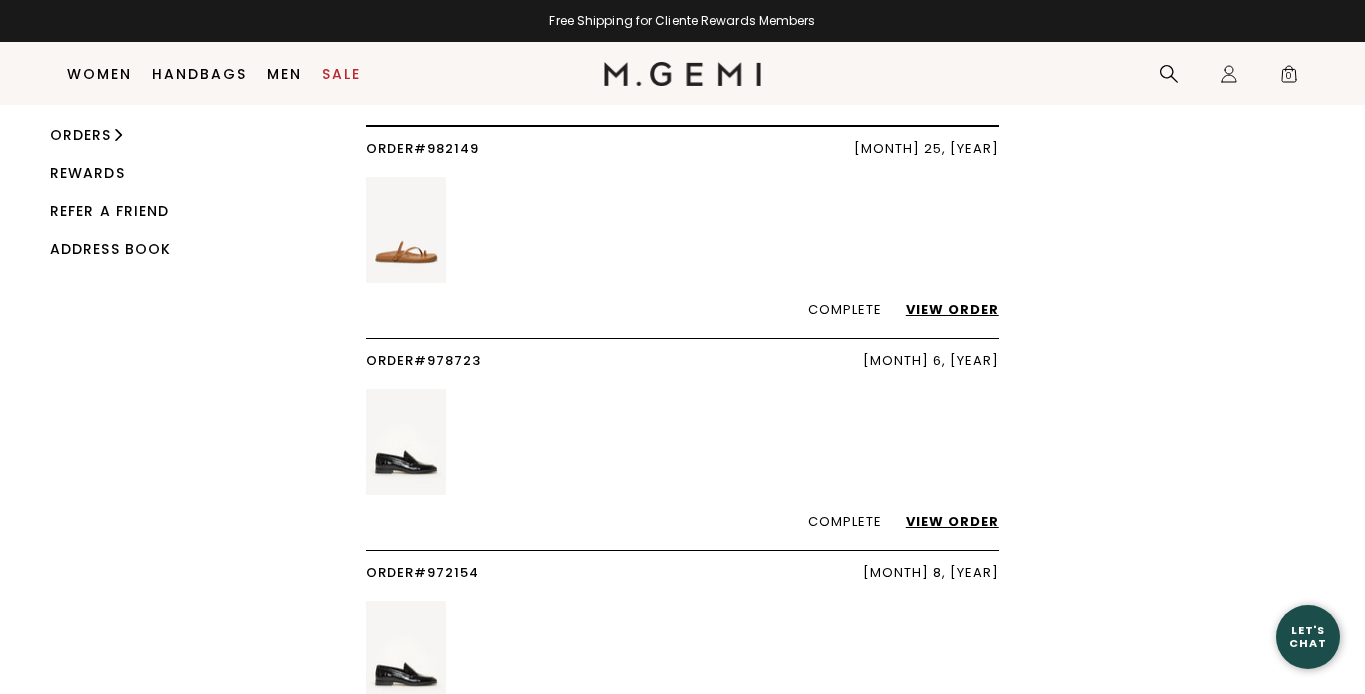 click on "View Order" at bounding box center [942, 309] 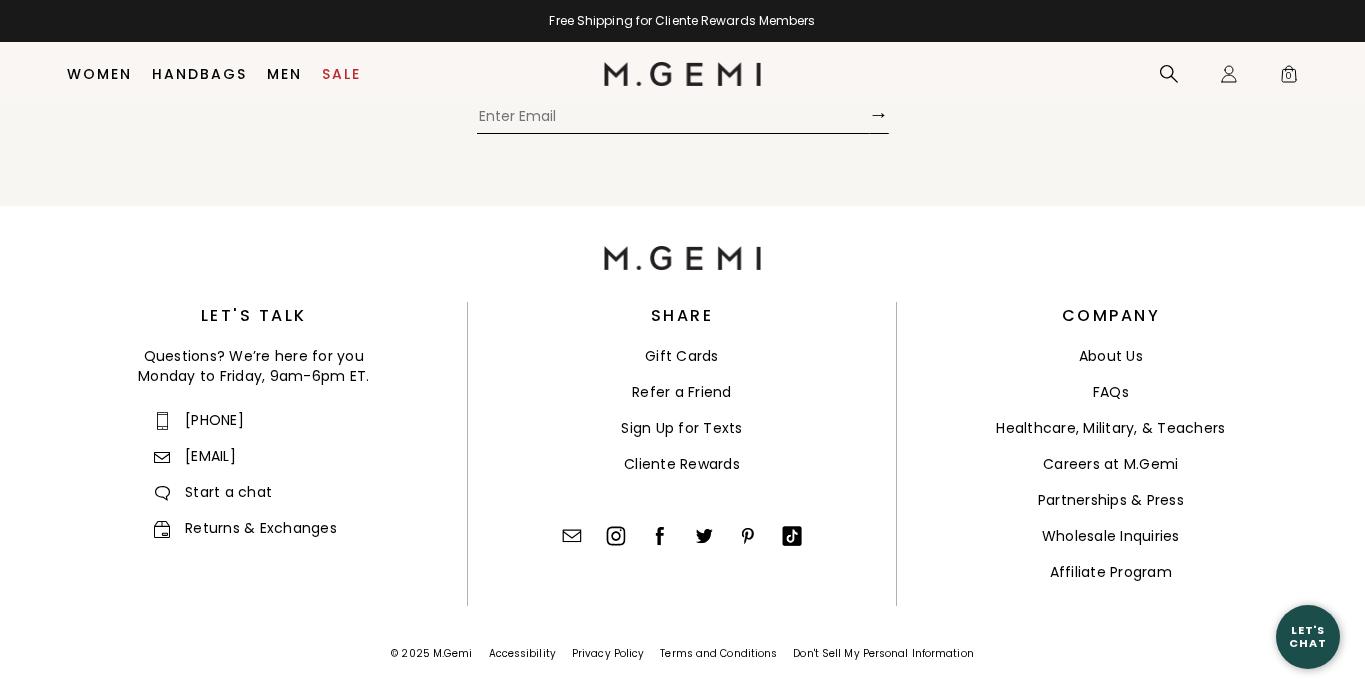 scroll, scrollTop: 972, scrollLeft: 0, axis: vertical 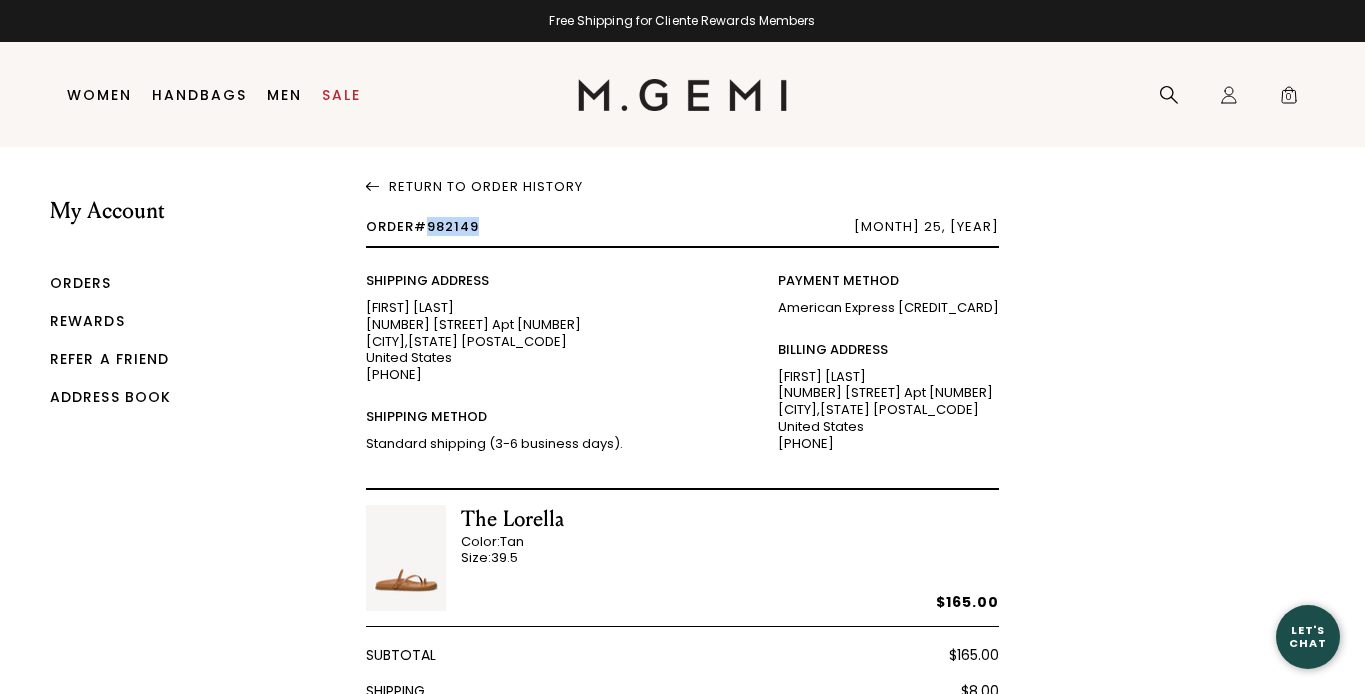 drag, startPoint x: 478, startPoint y: 228, endPoint x: 434, endPoint y: 223, distance: 44.28318 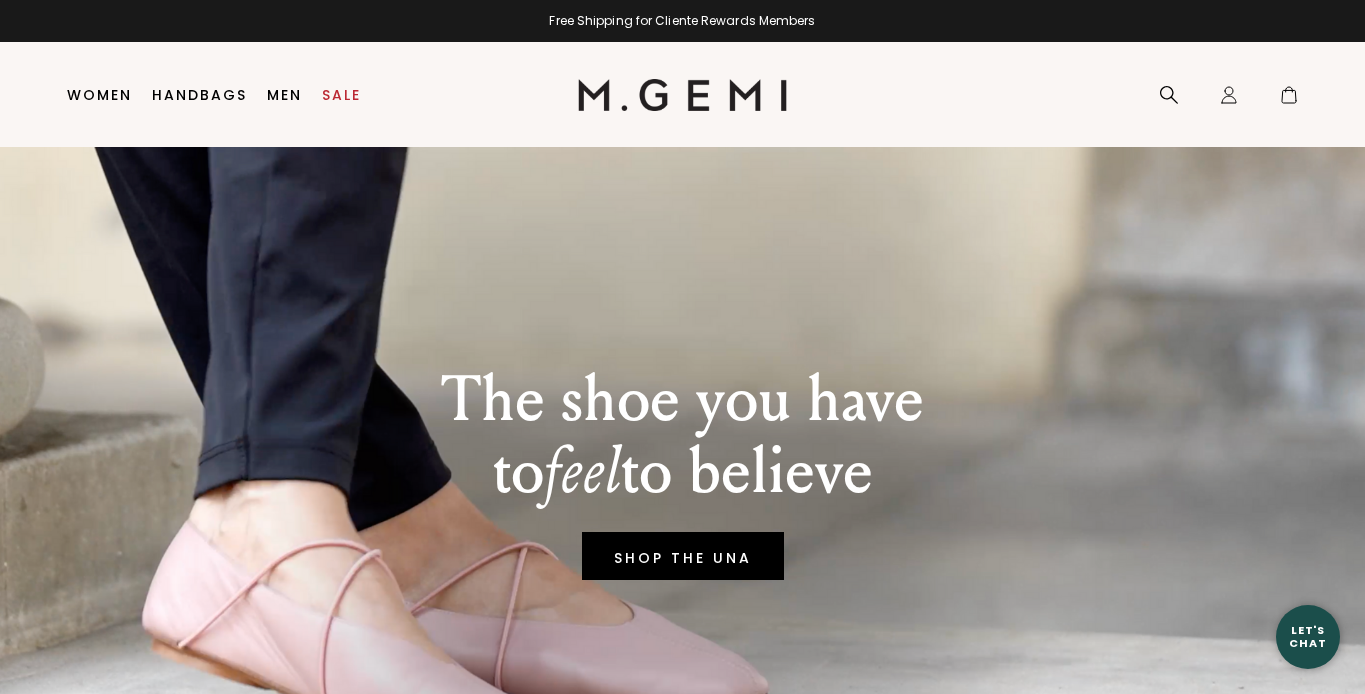 scroll, scrollTop: 0, scrollLeft: 0, axis: both 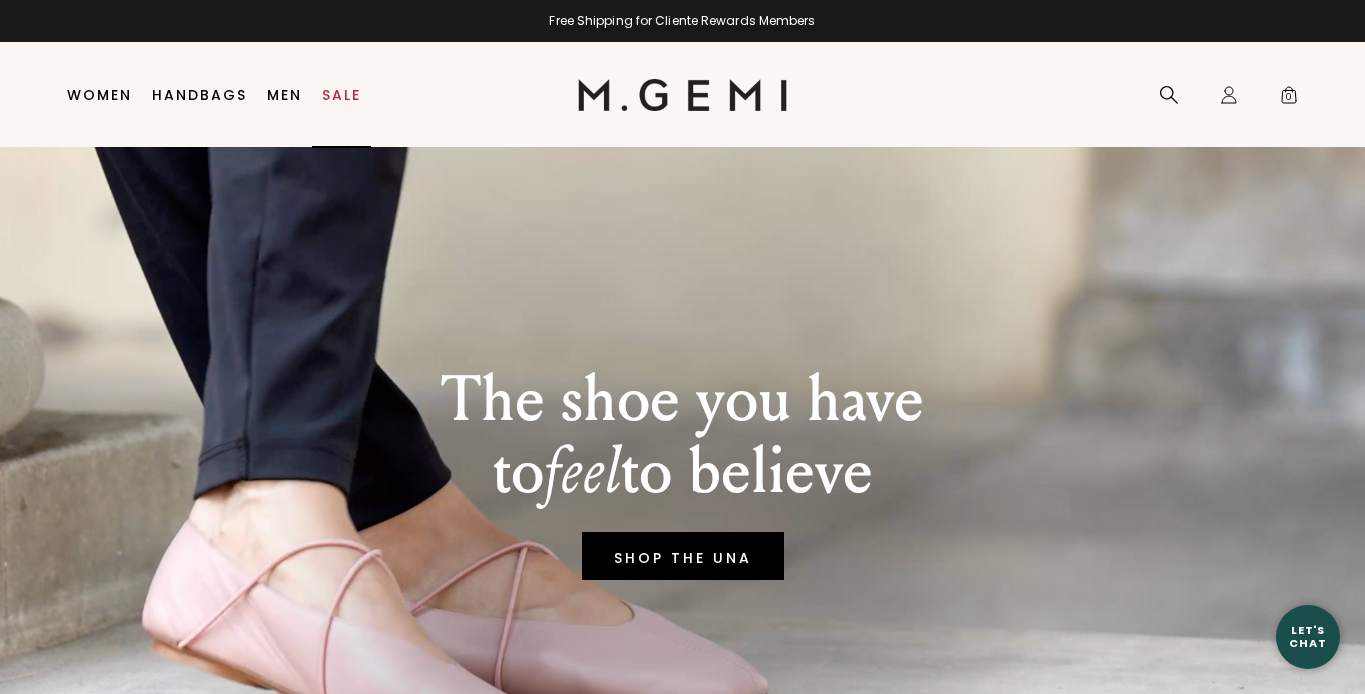 click on "Sale" at bounding box center [341, 95] 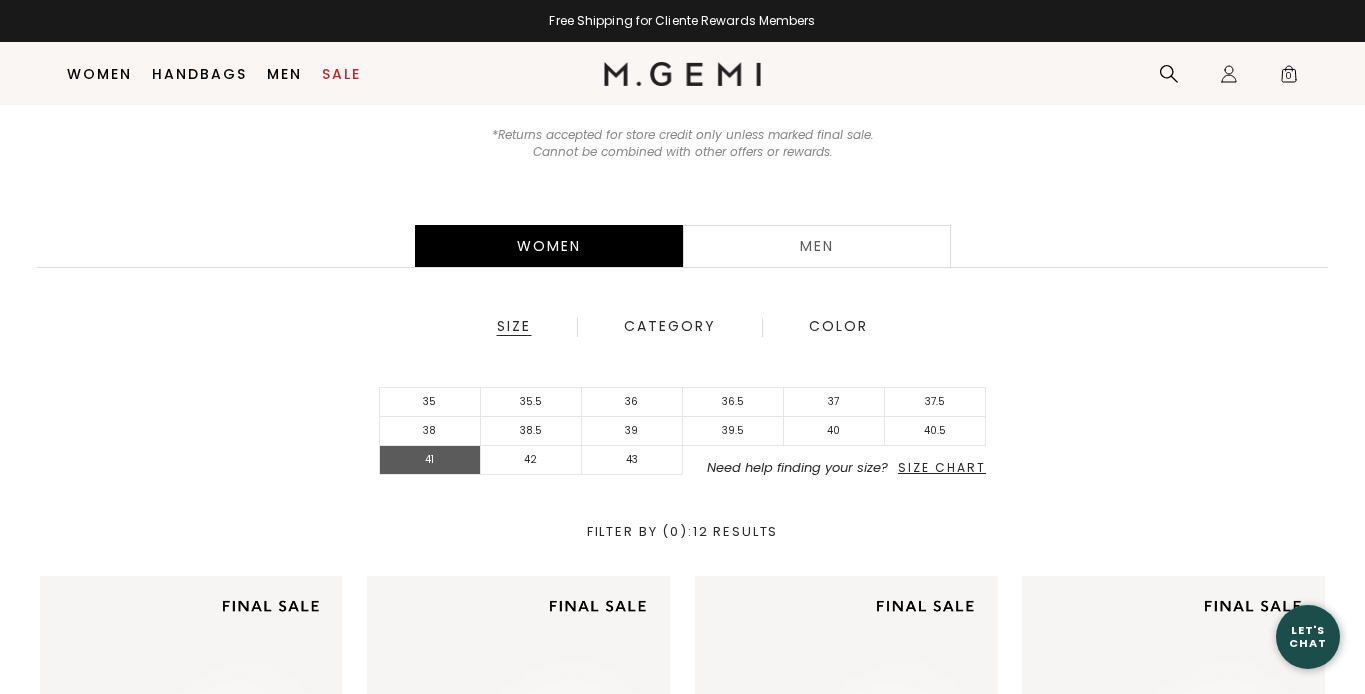 scroll, scrollTop: 308, scrollLeft: 0, axis: vertical 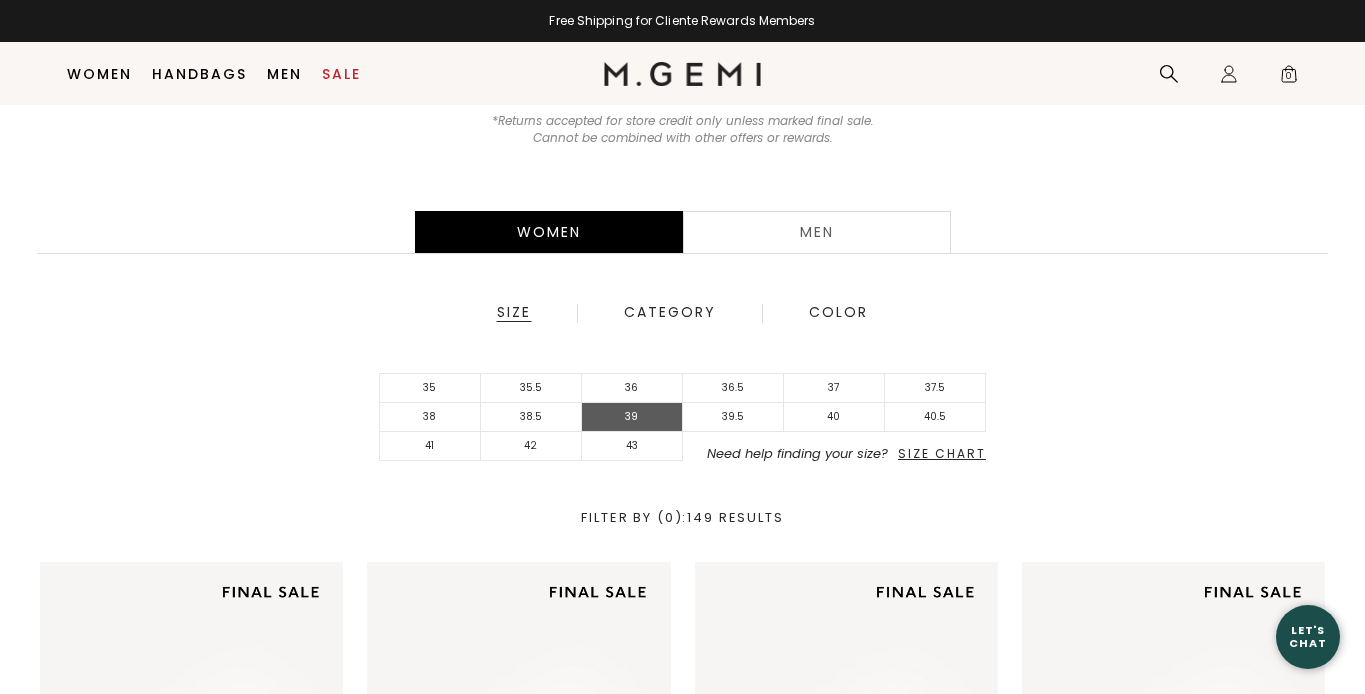 click on "39" at bounding box center (632, 417) 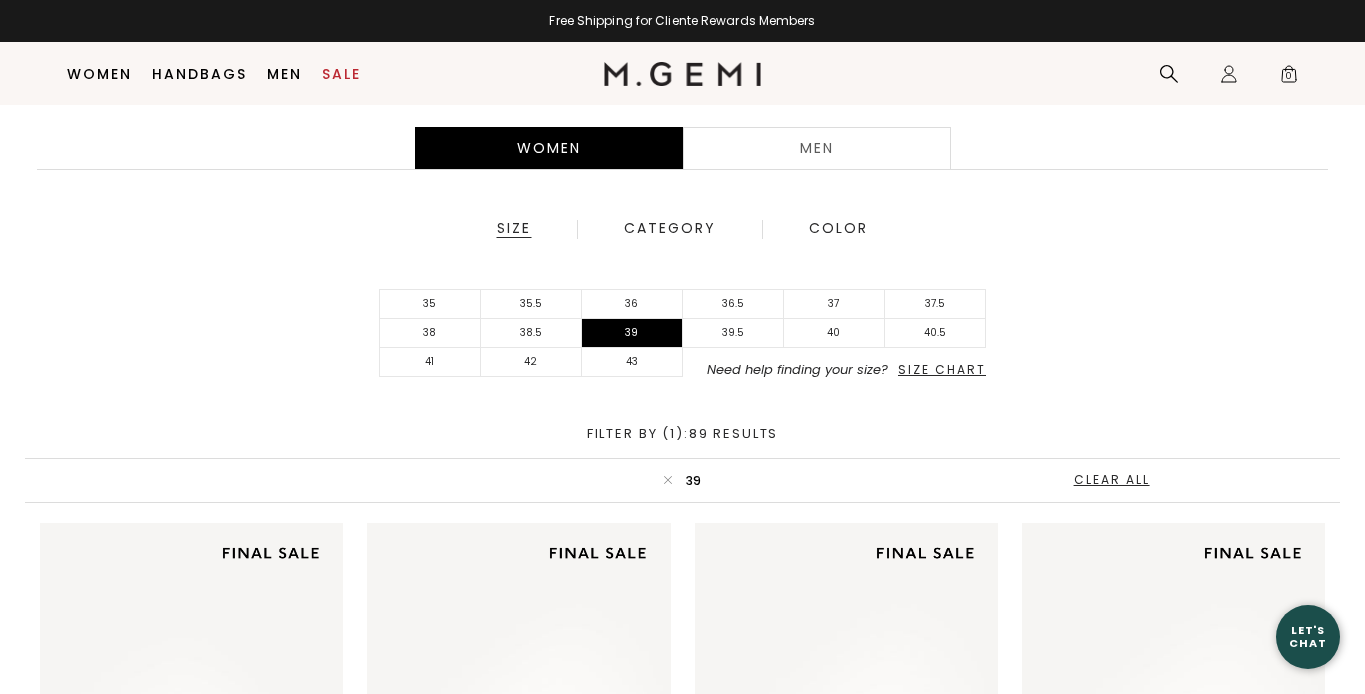 scroll, scrollTop: 394, scrollLeft: 0, axis: vertical 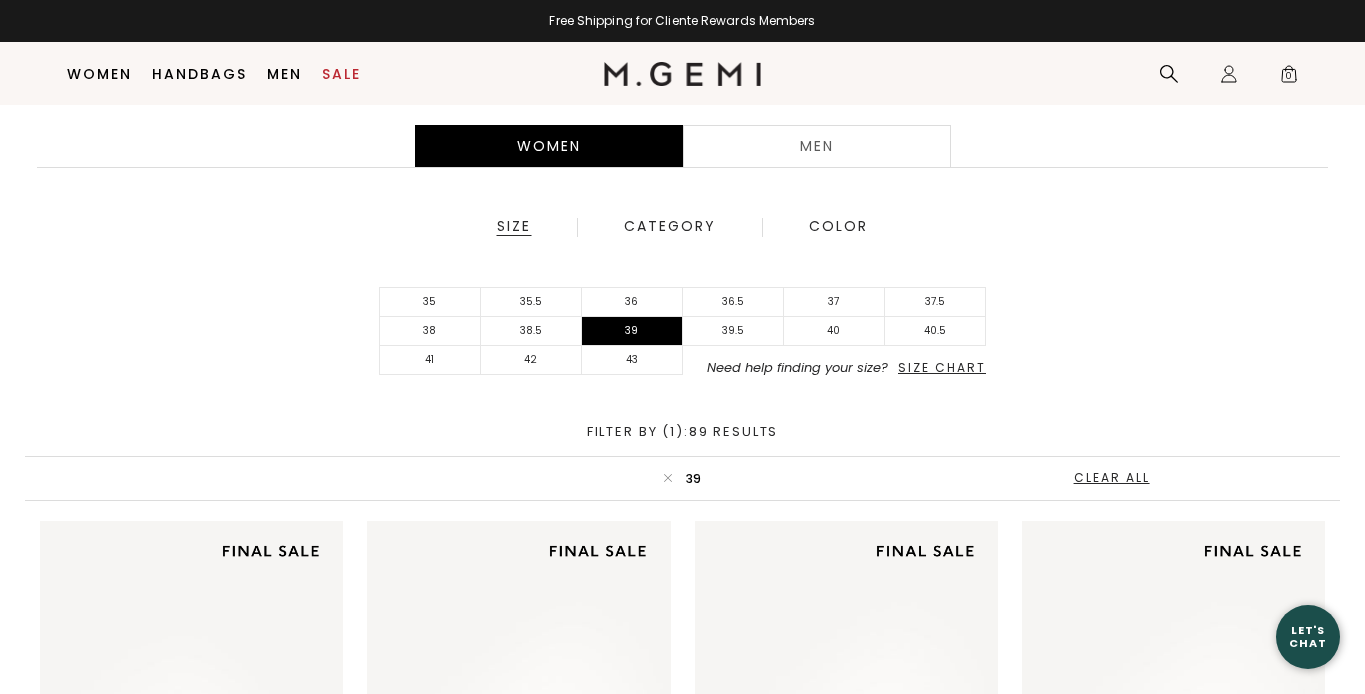 click on "Category" at bounding box center [670, 227] 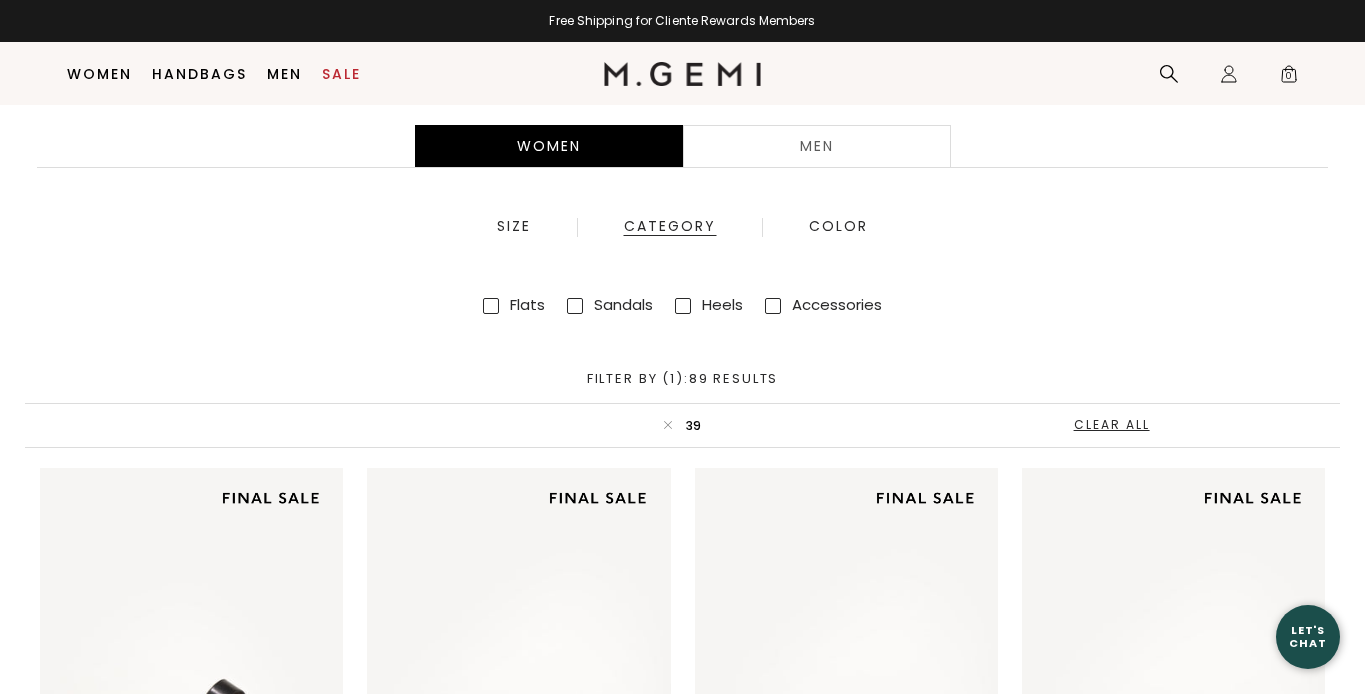 click on "Sandals" at bounding box center (610, 304) 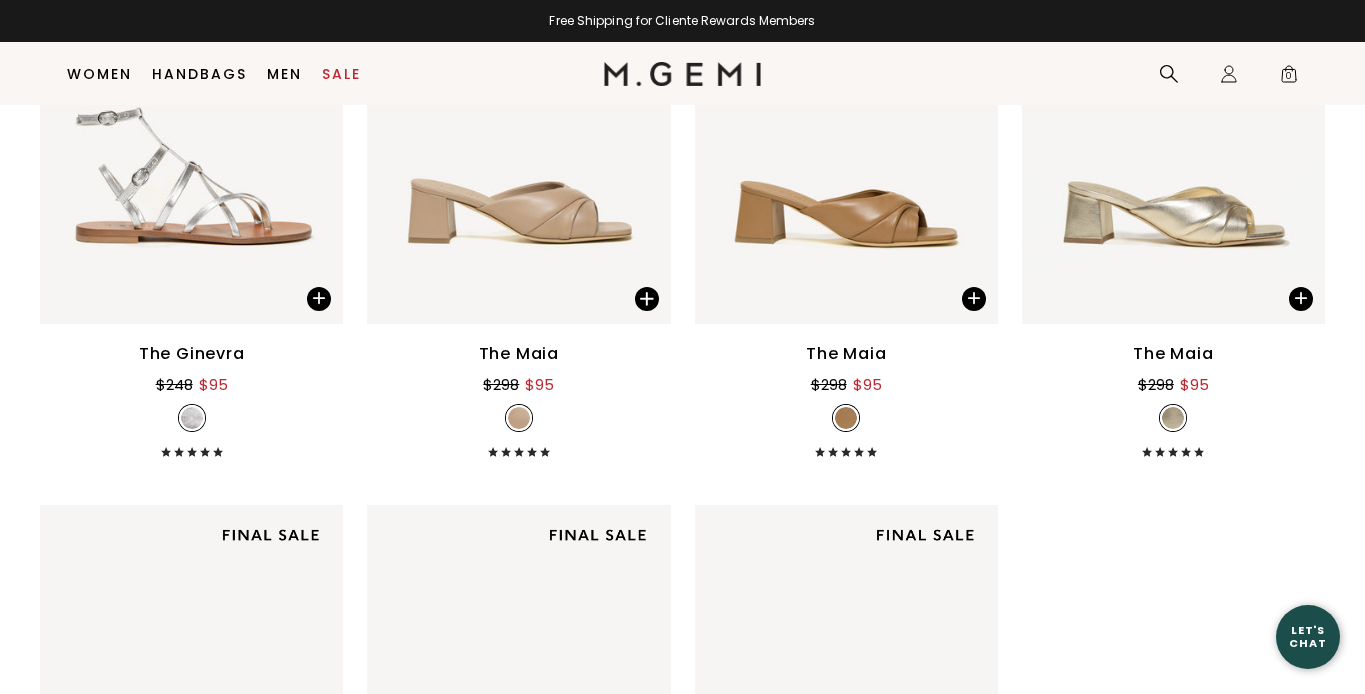 scroll, scrollTop: 6580, scrollLeft: 0, axis: vertical 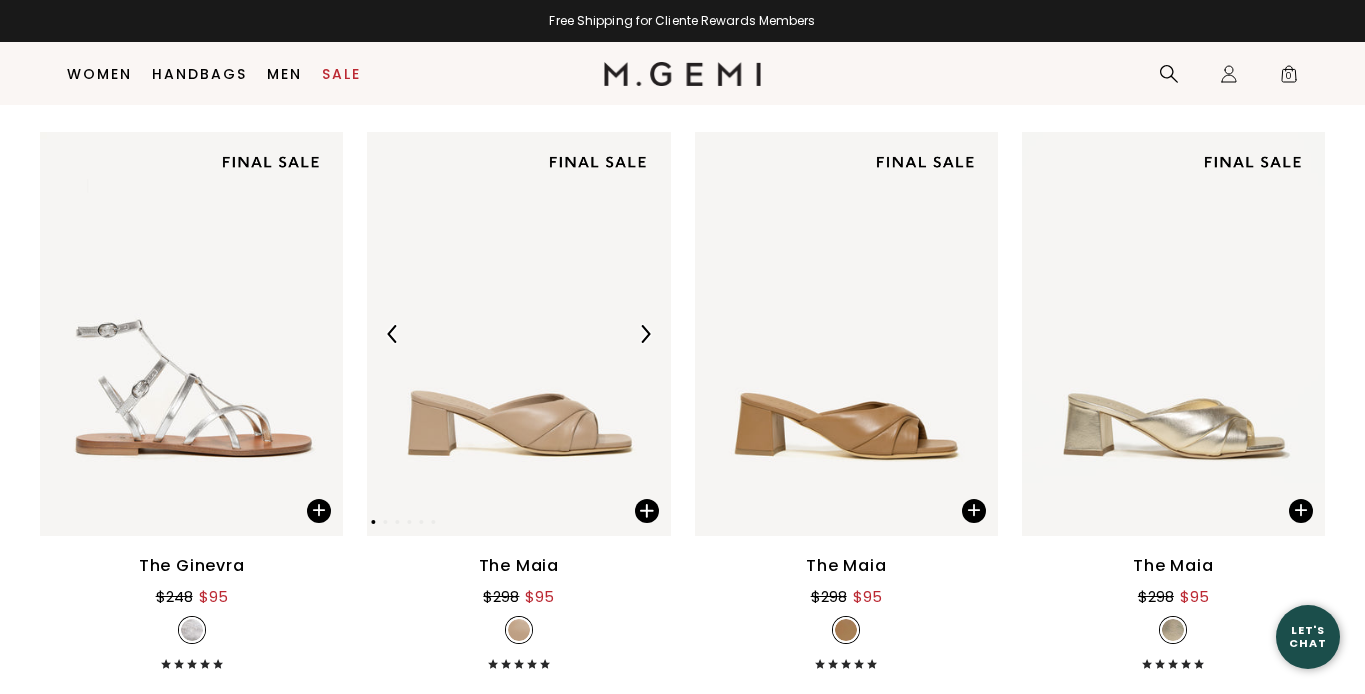 click at bounding box center (645, 334) 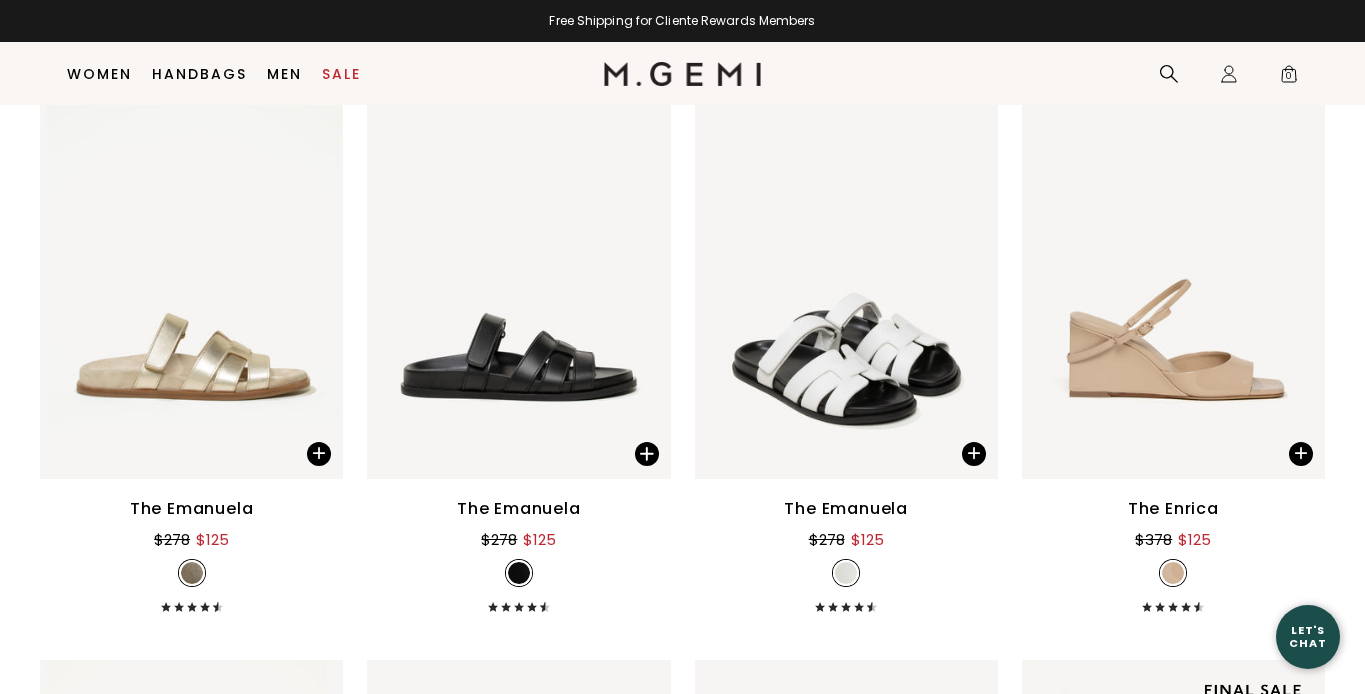 scroll, scrollTop: 5462, scrollLeft: 0, axis: vertical 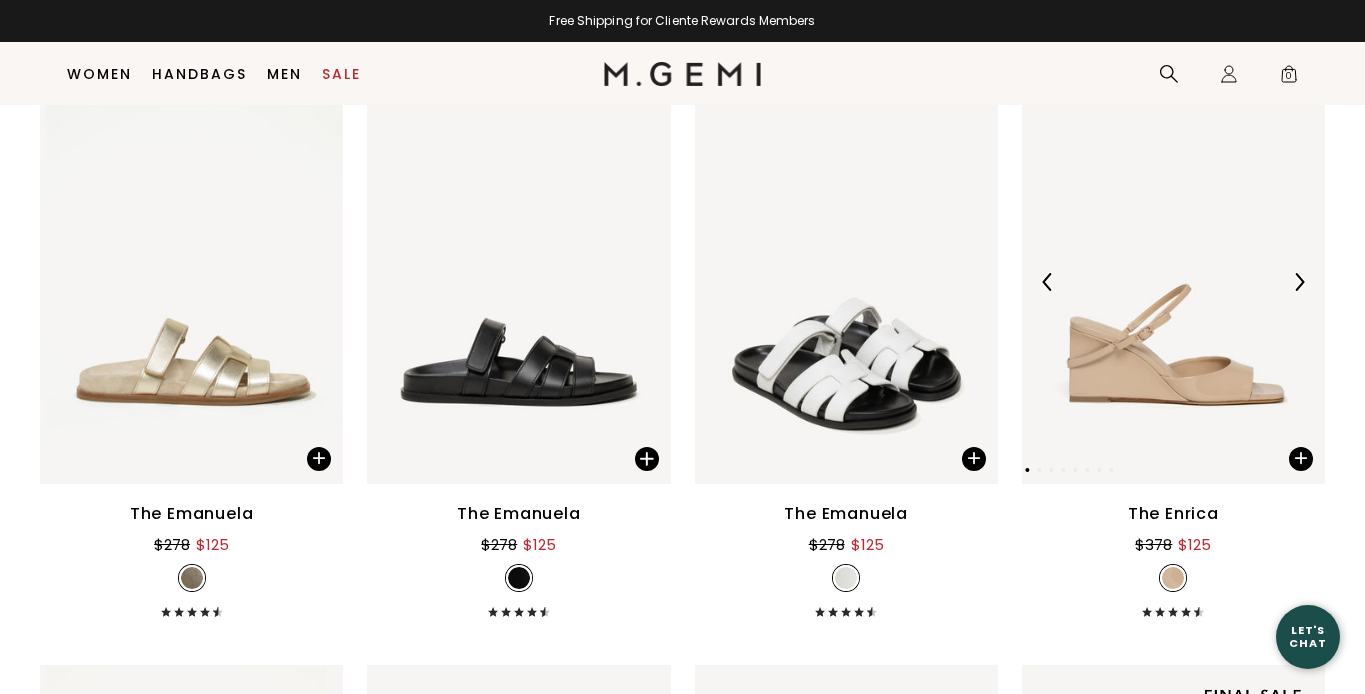 click at bounding box center (1299, 282) 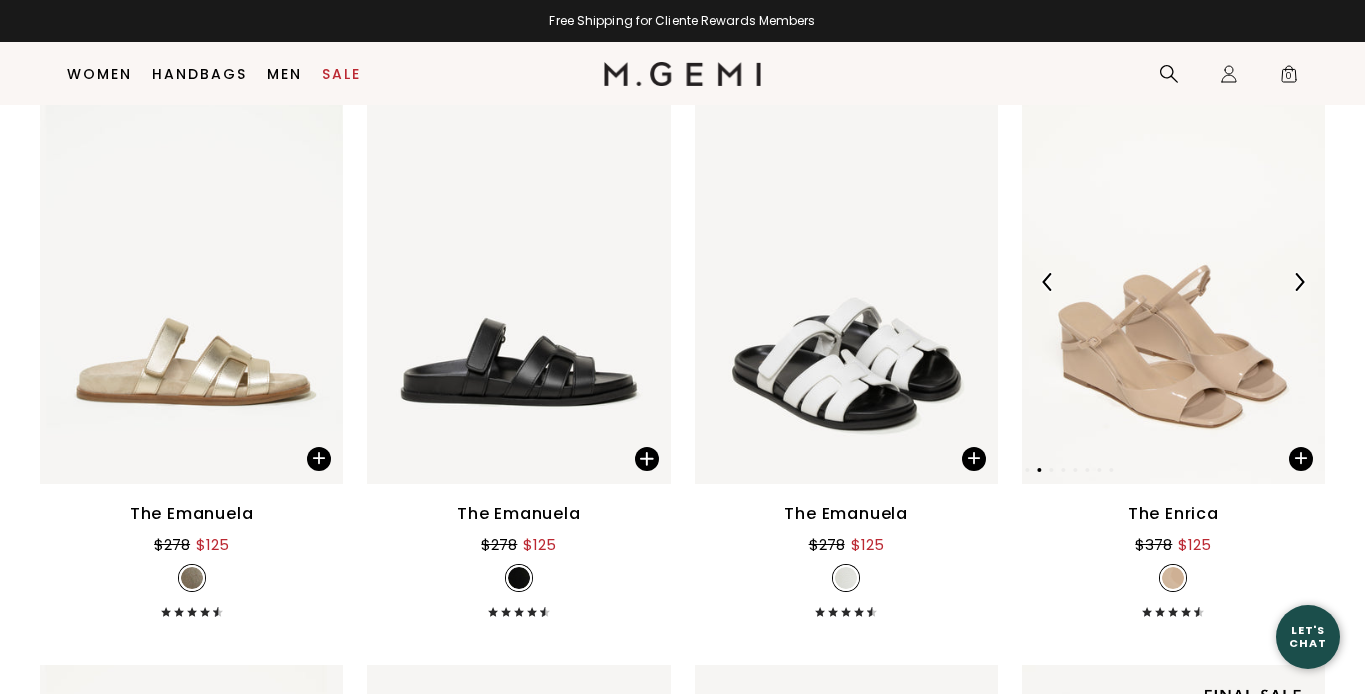 click at bounding box center [1299, 282] 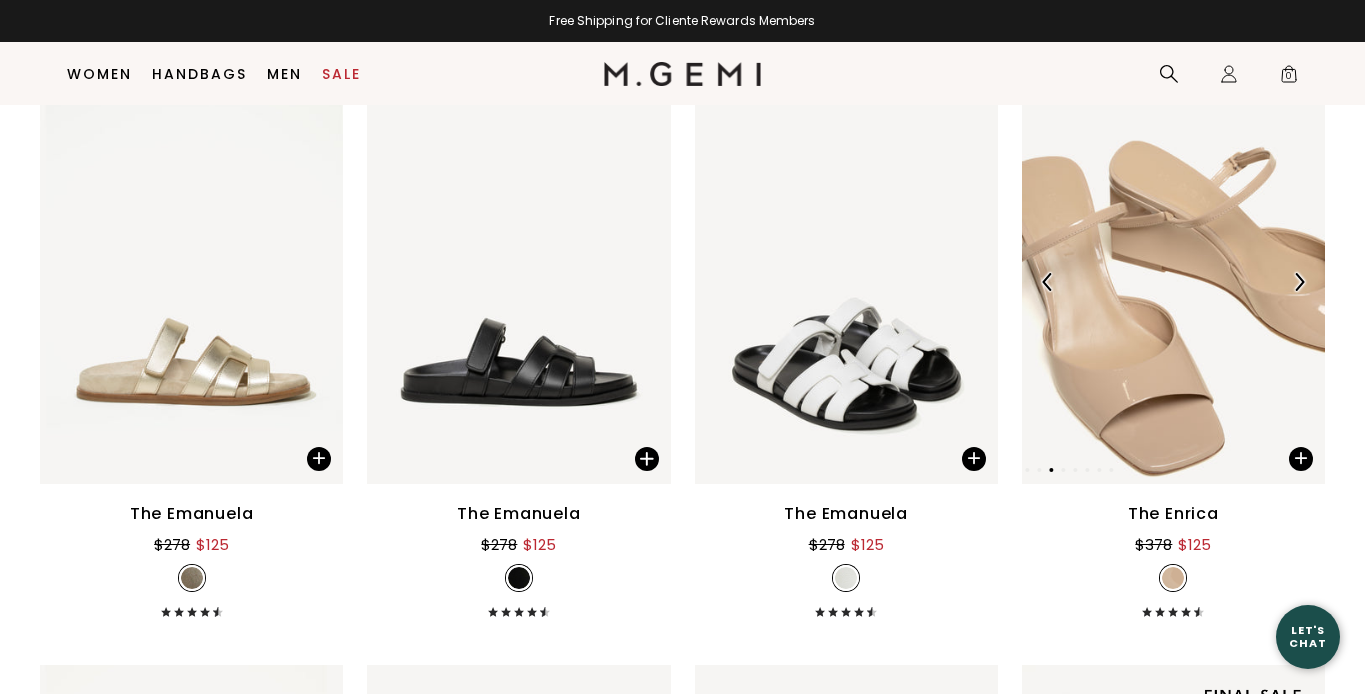 click at bounding box center [1299, 282] 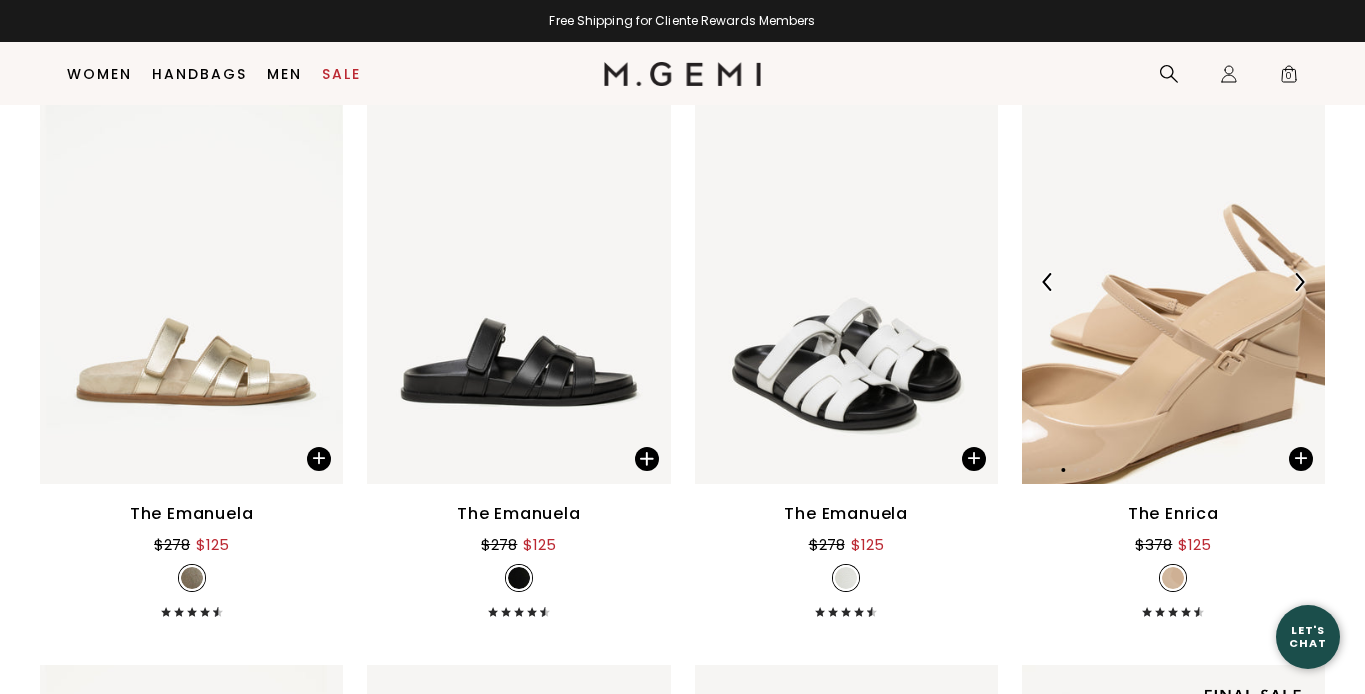 click at bounding box center (1299, 282) 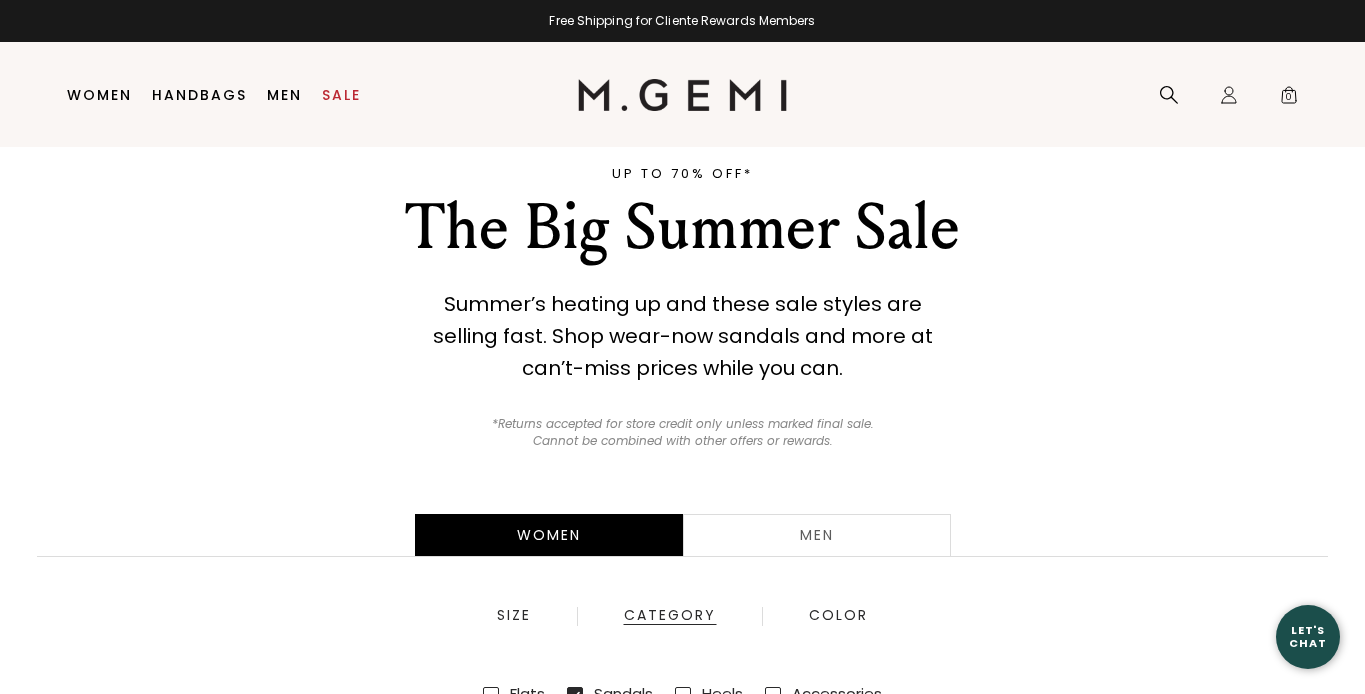 scroll, scrollTop: 299, scrollLeft: 0, axis: vertical 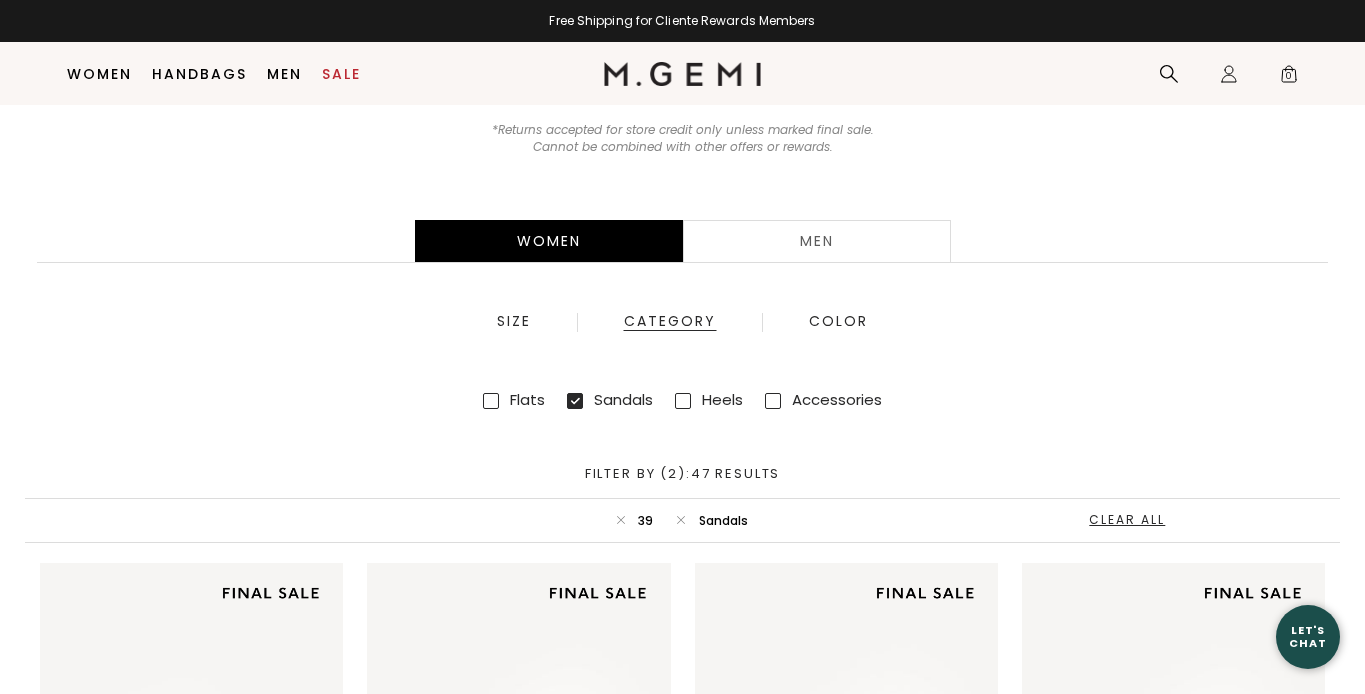 click 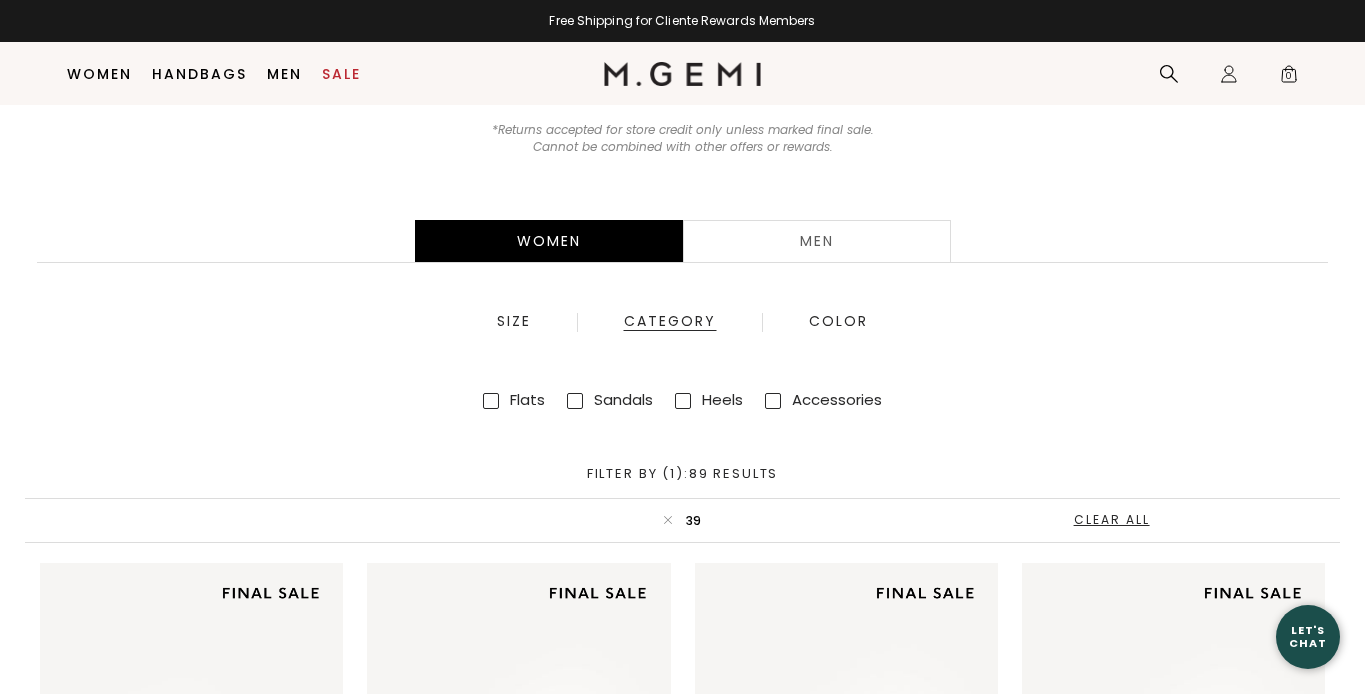 click on "Flats" at bounding box center [514, 399] 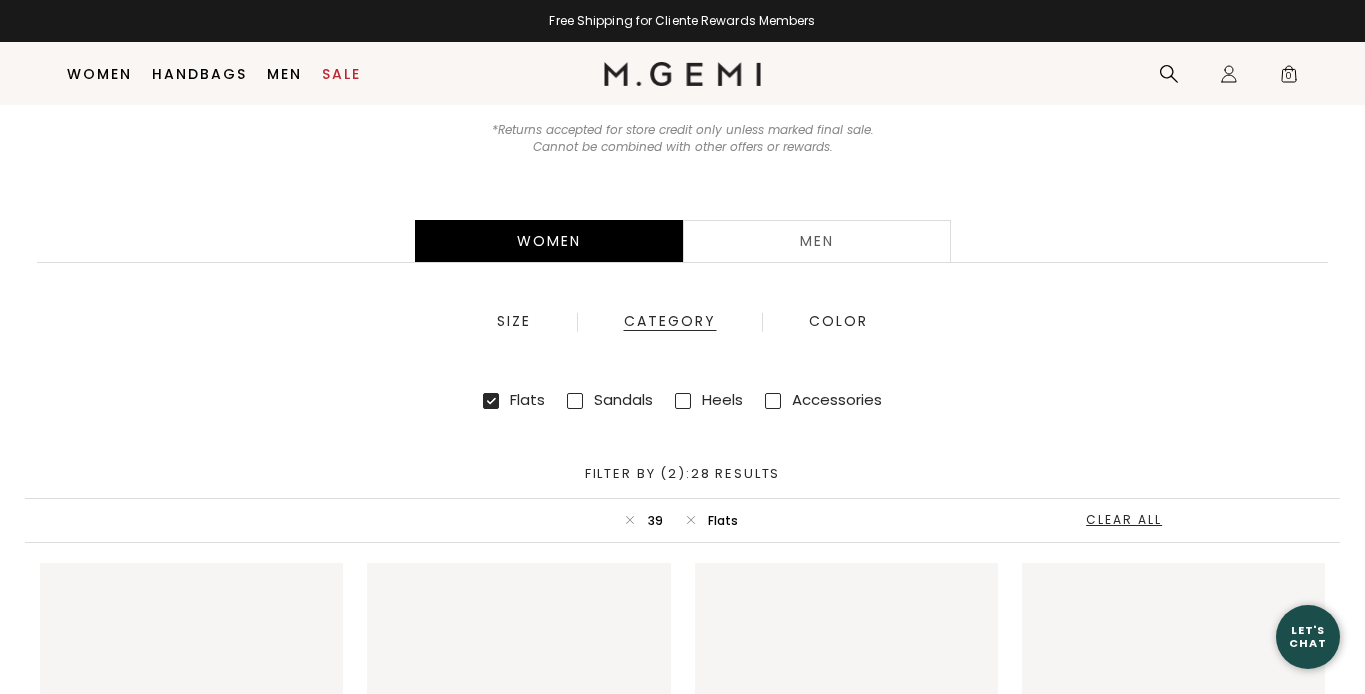 scroll, scrollTop: 0, scrollLeft: 0, axis: both 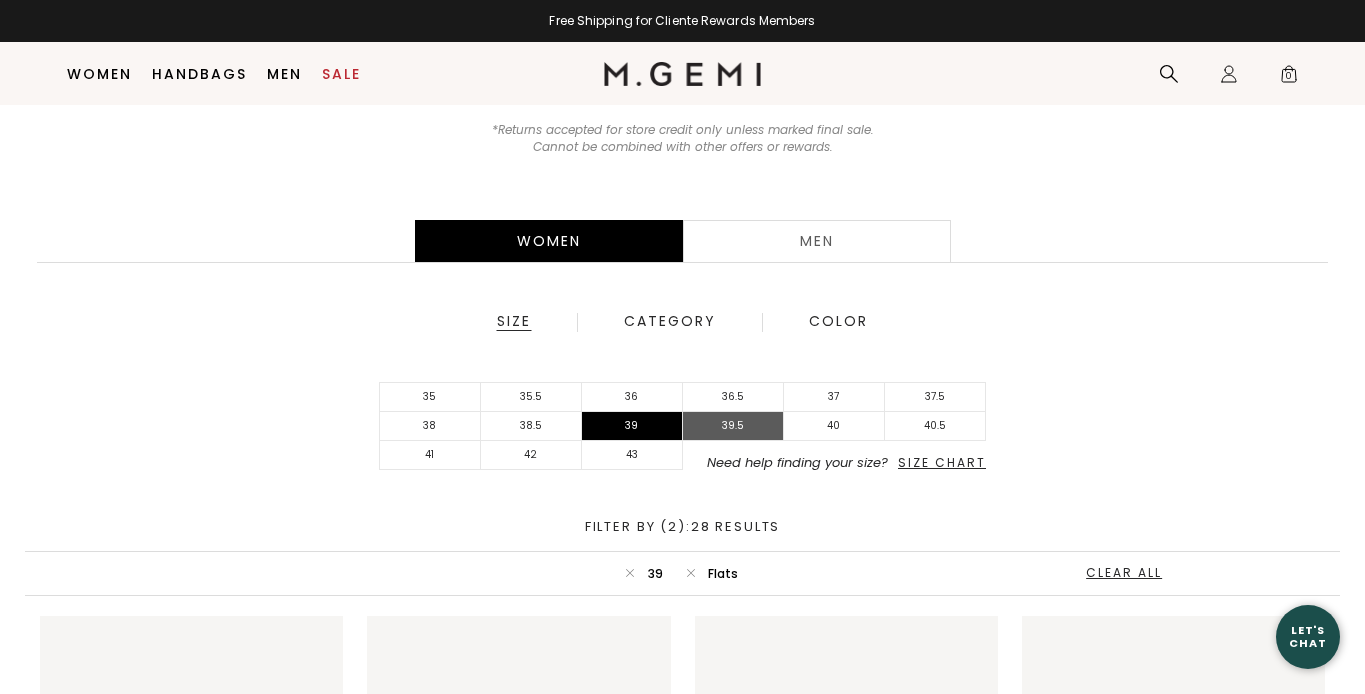 click on "39.5" at bounding box center [733, 426] 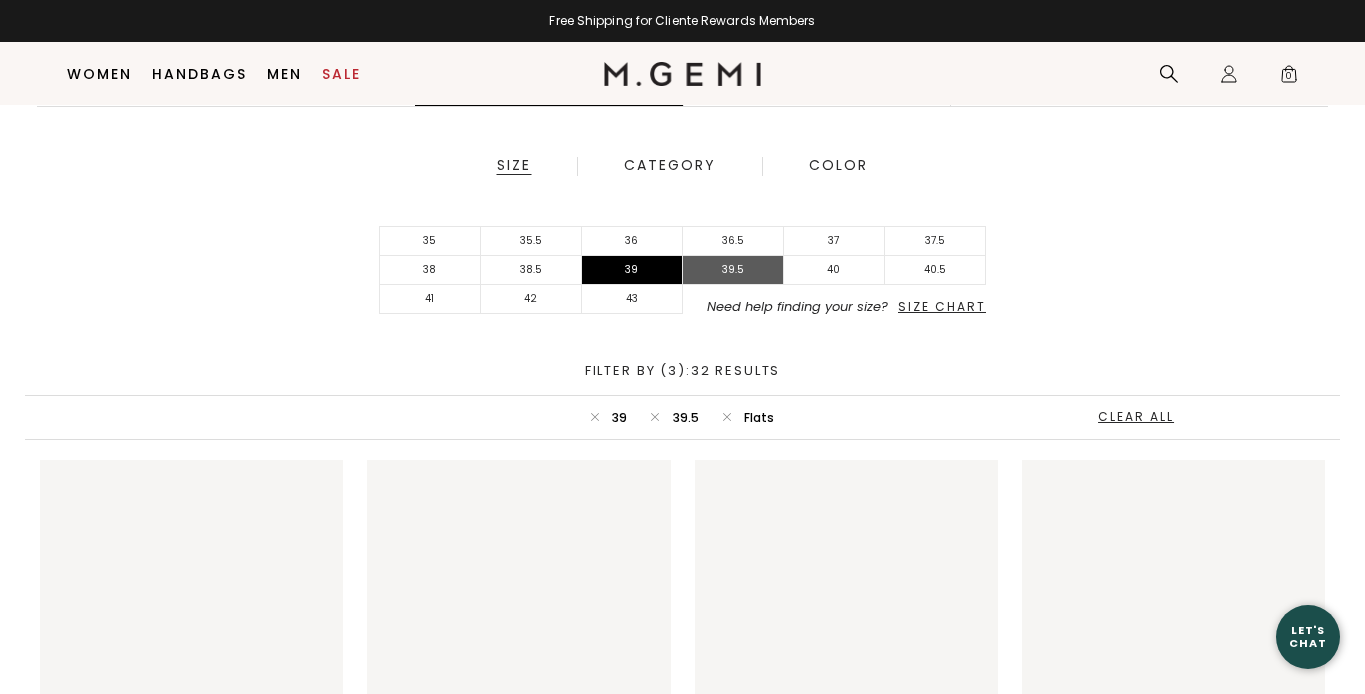 scroll, scrollTop: 0, scrollLeft: 0, axis: both 